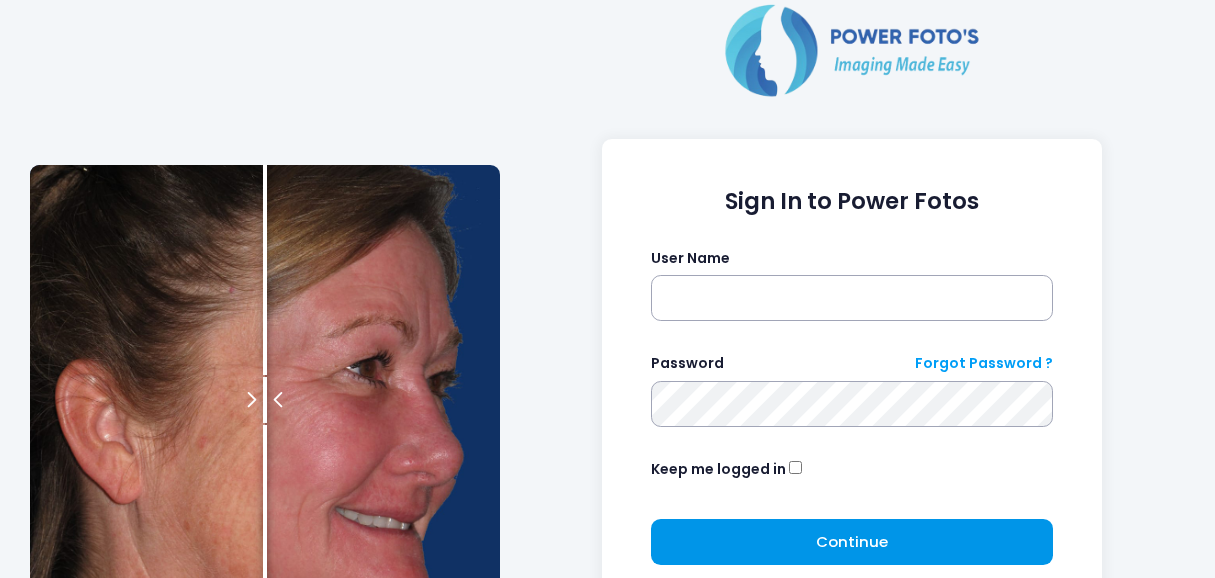 scroll, scrollTop: 0, scrollLeft: 0, axis: both 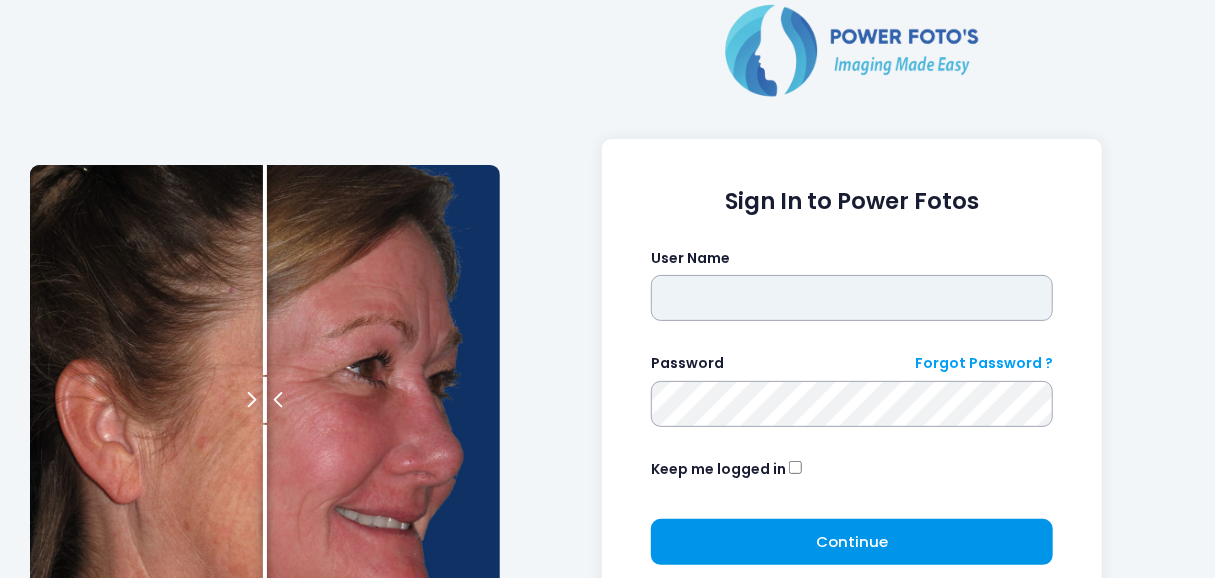 type on "*********" 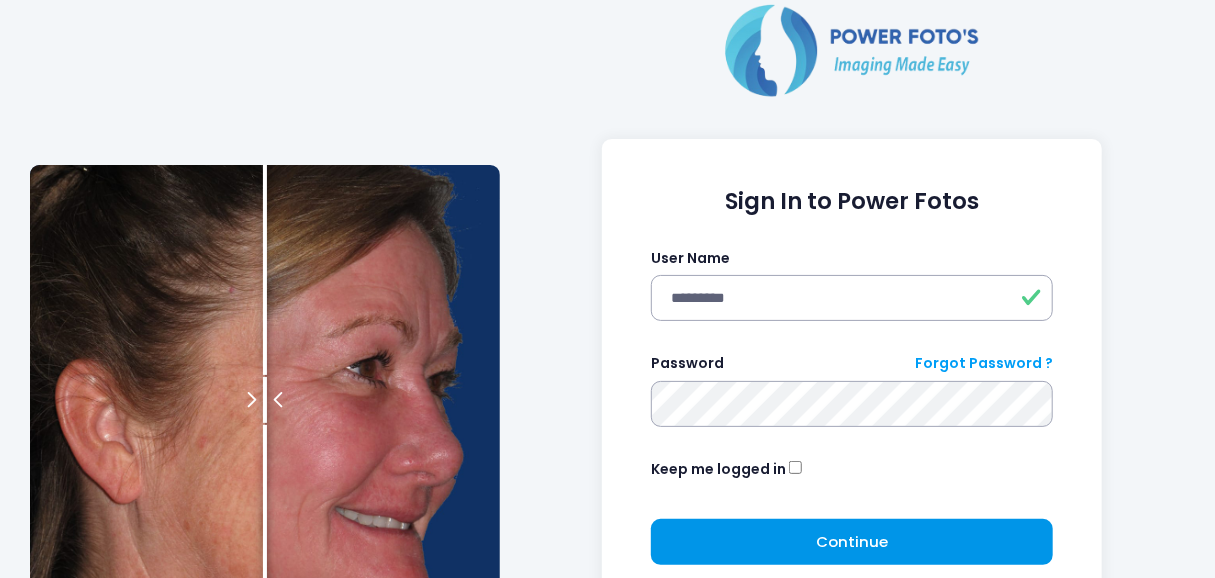 click on "Continue" at bounding box center [852, 541] 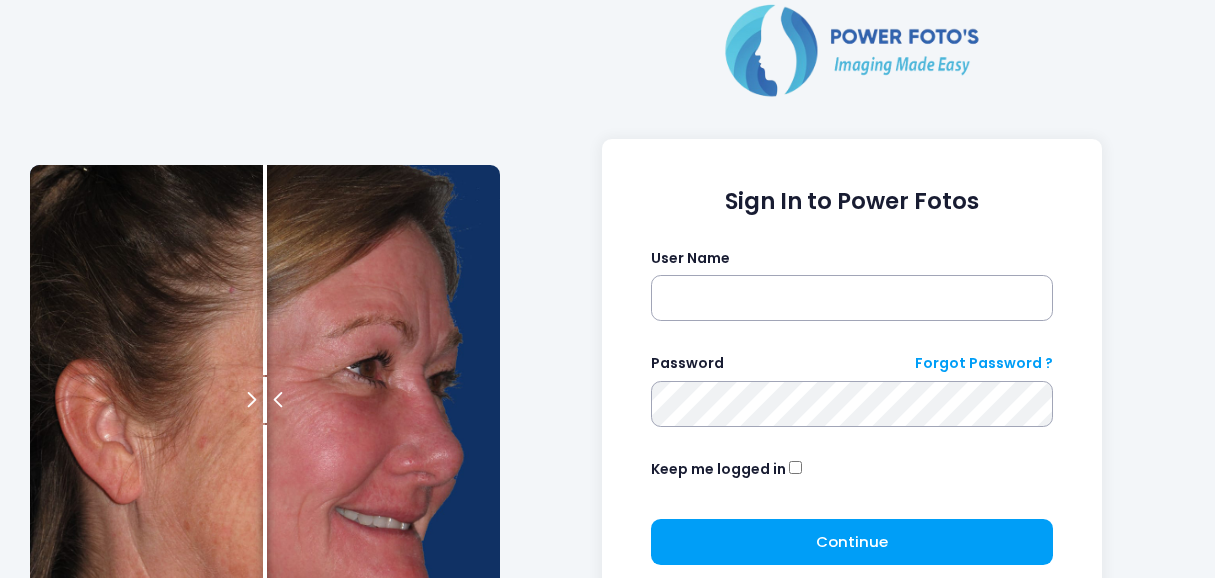 scroll, scrollTop: 0, scrollLeft: 0, axis: both 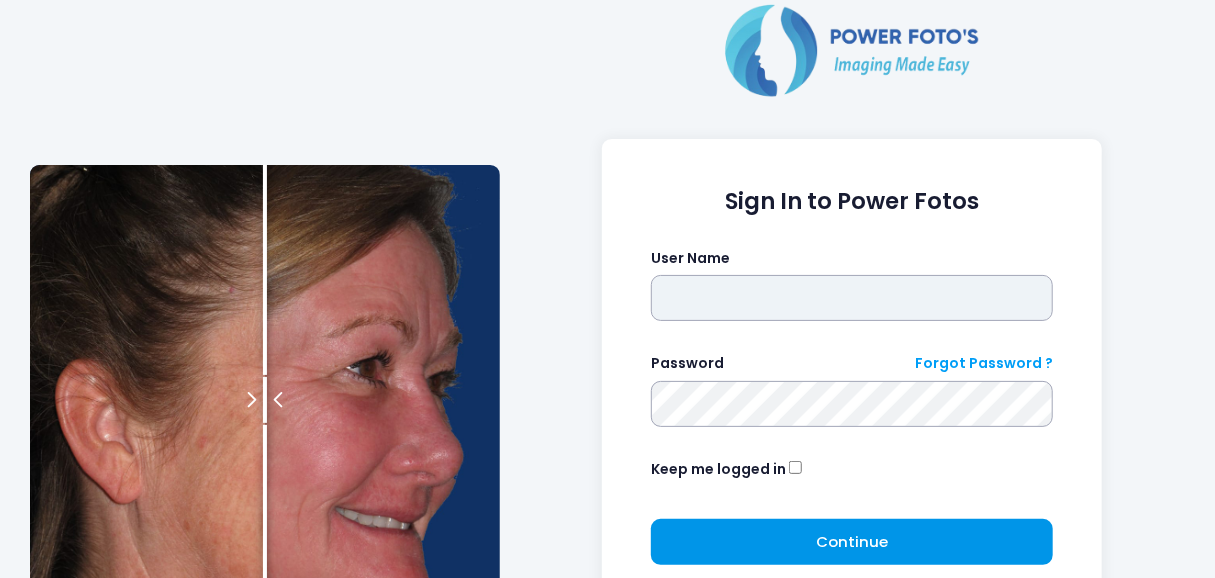 type on "*********" 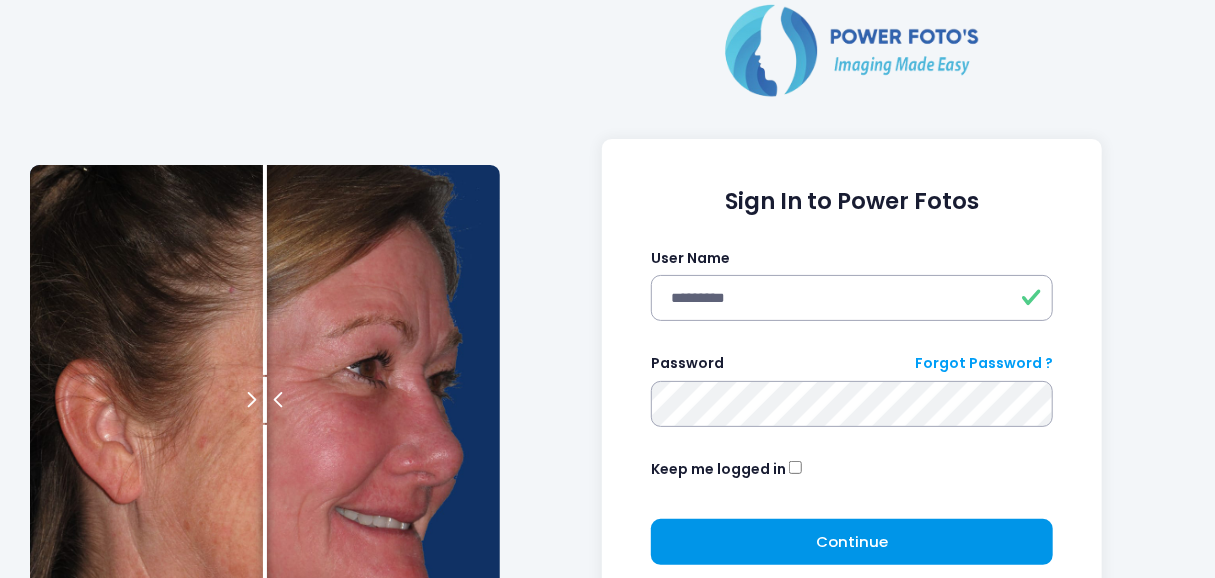 click on "Continue" at bounding box center (852, 541) 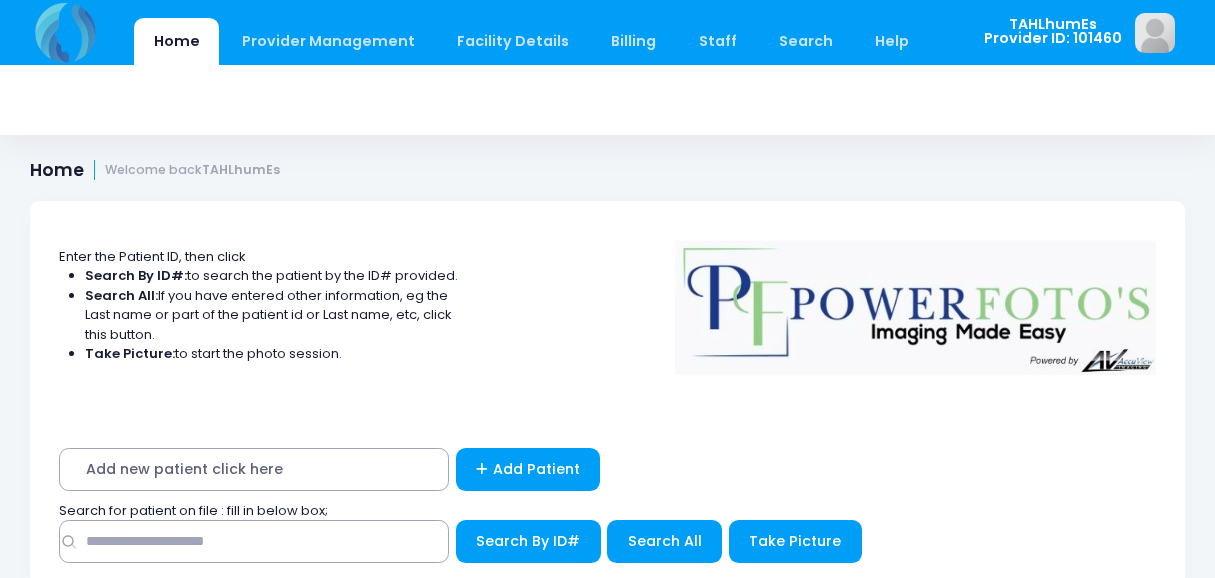 scroll, scrollTop: 0, scrollLeft: 0, axis: both 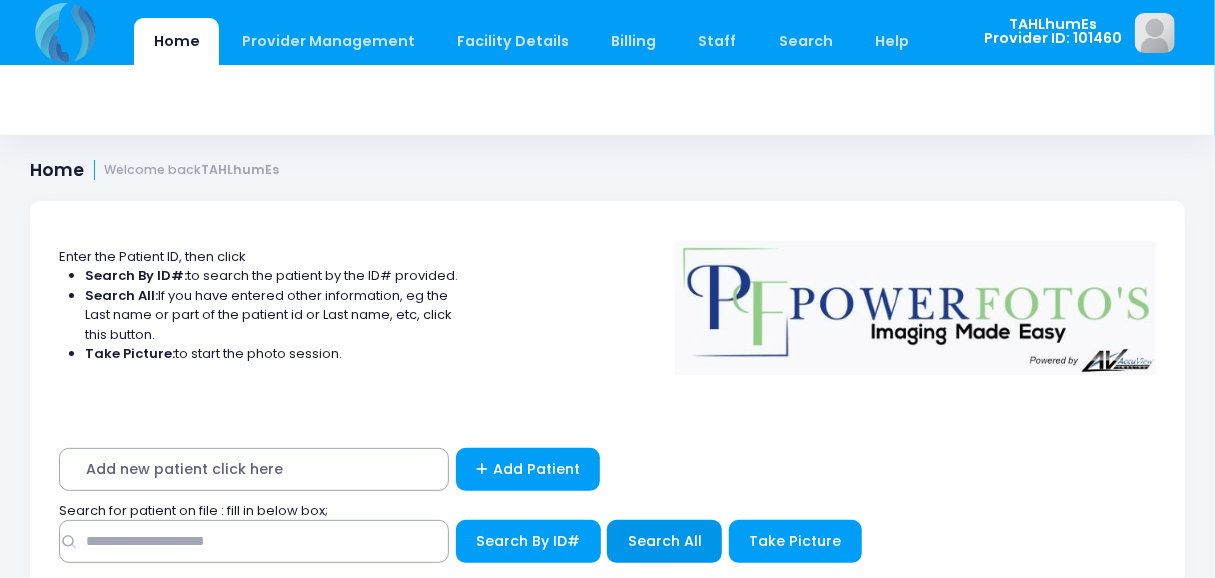drag, startPoint x: 674, startPoint y: 544, endPoint x: 318, endPoint y: 518, distance: 356.94818 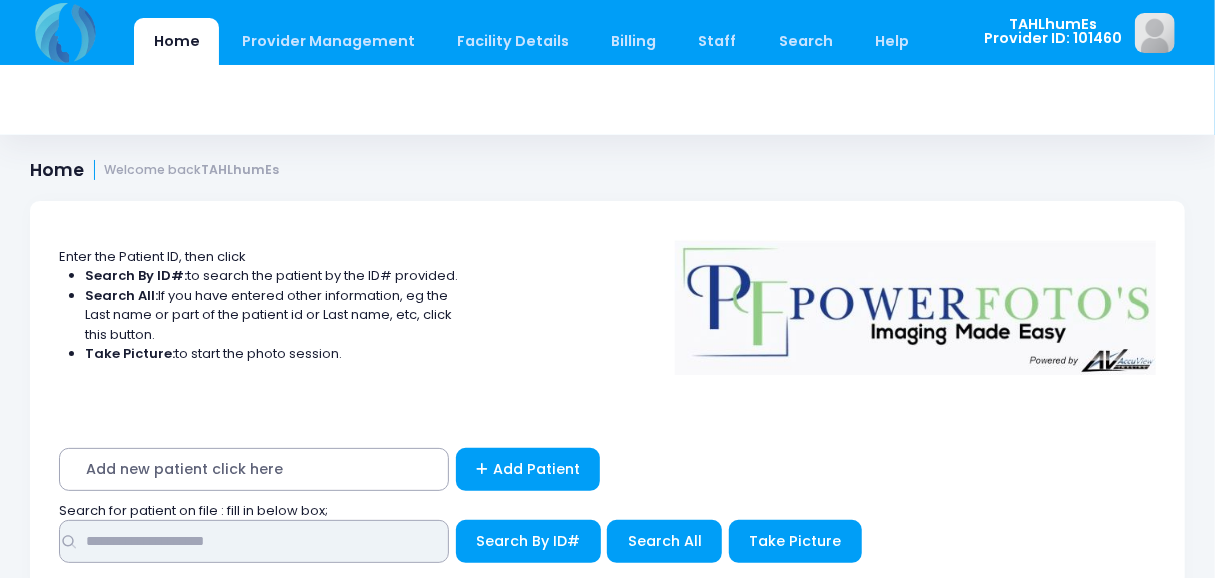 click at bounding box center (254, 541) 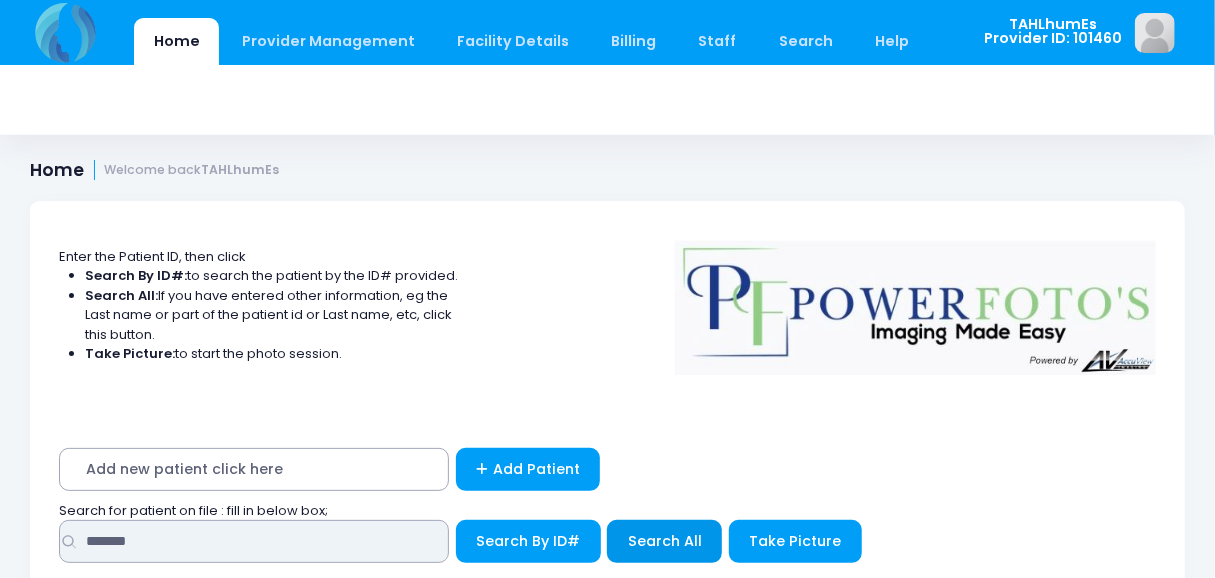 type on "*******" 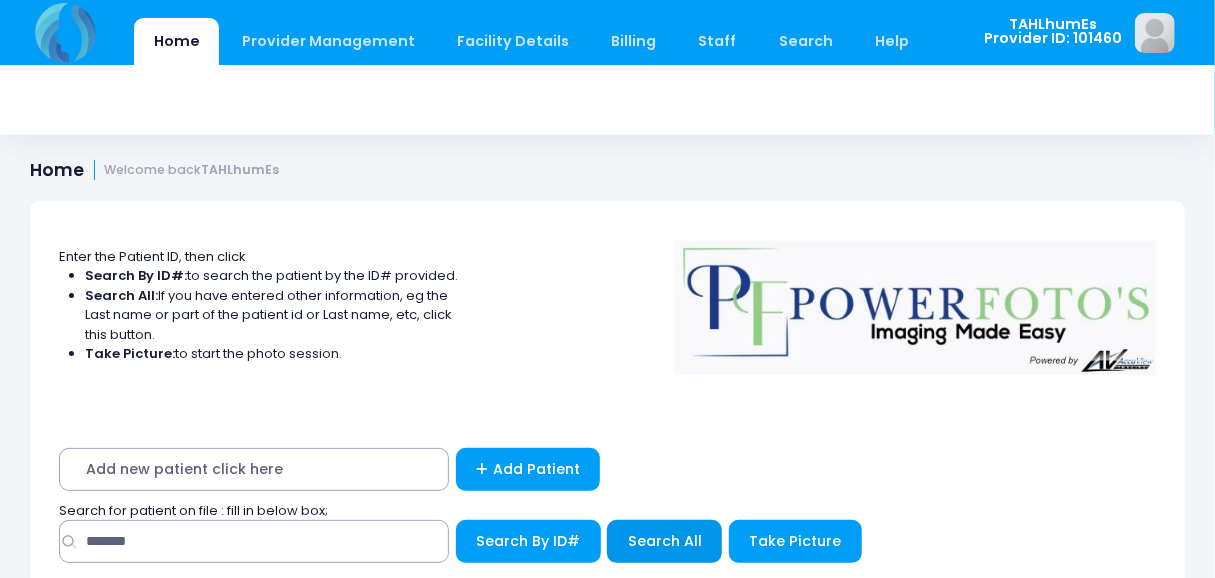 click on "Search All" at bounding box center (664, 541) 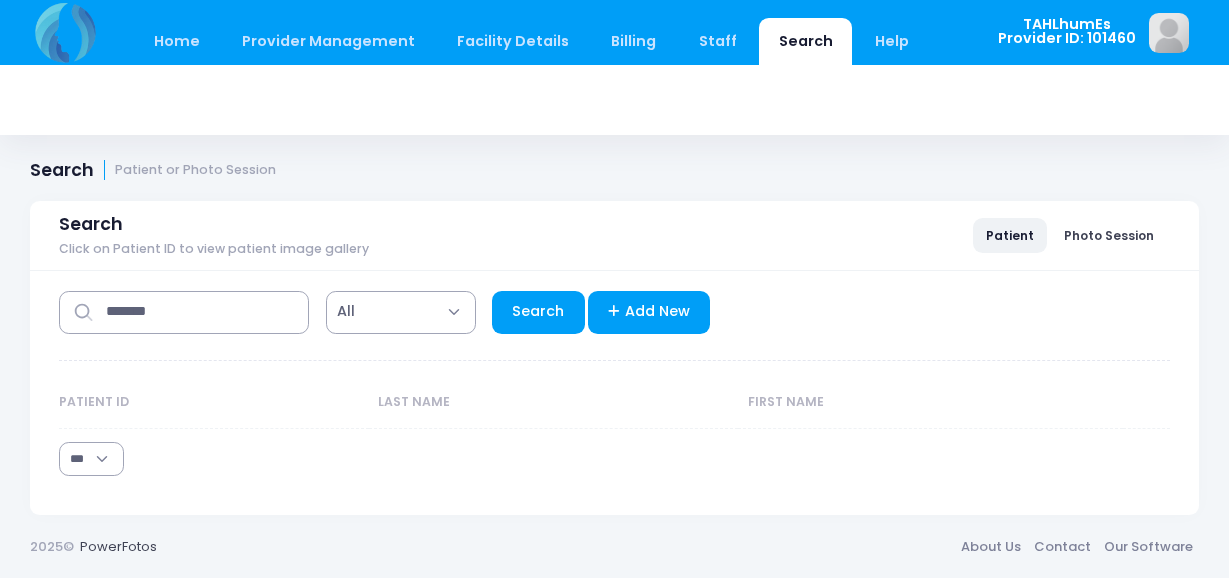 select on "***" 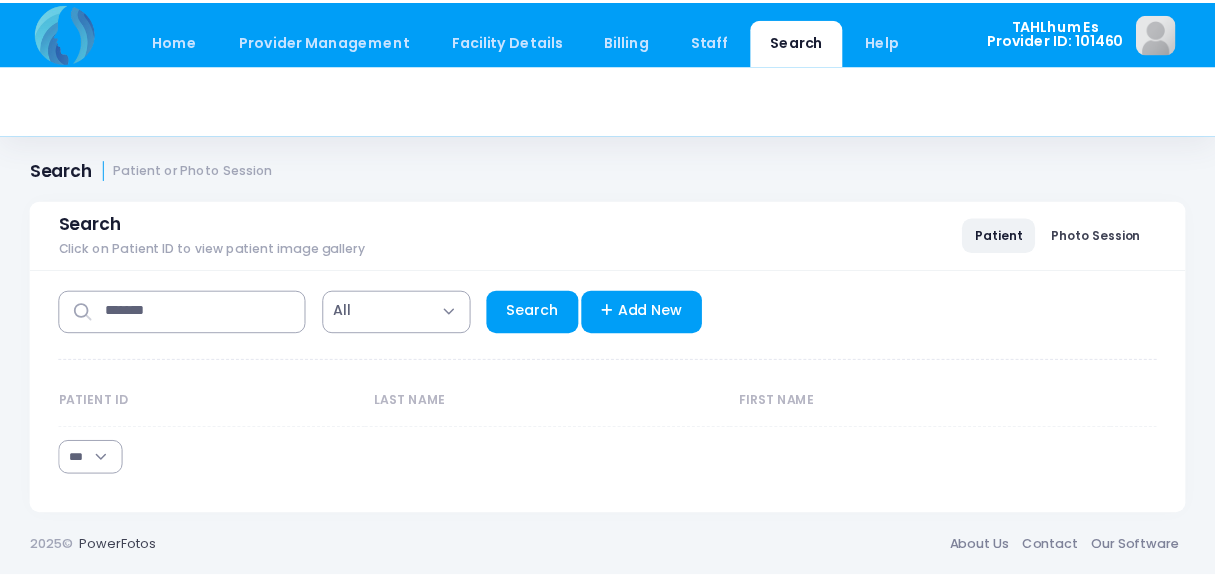 scroll, scrollTop: 0, scrollLeft: 0, axis: both 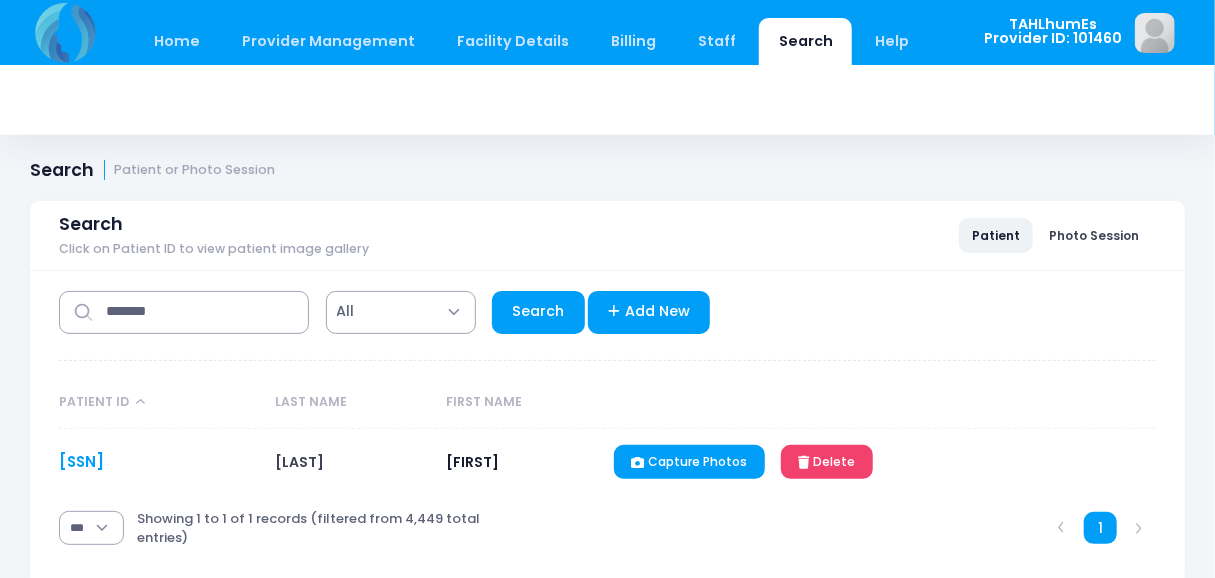 drag, startPoint x: 129, startPoint y: 462, endPoint x: 142, endPoint y: 456, distance: 14.3178215 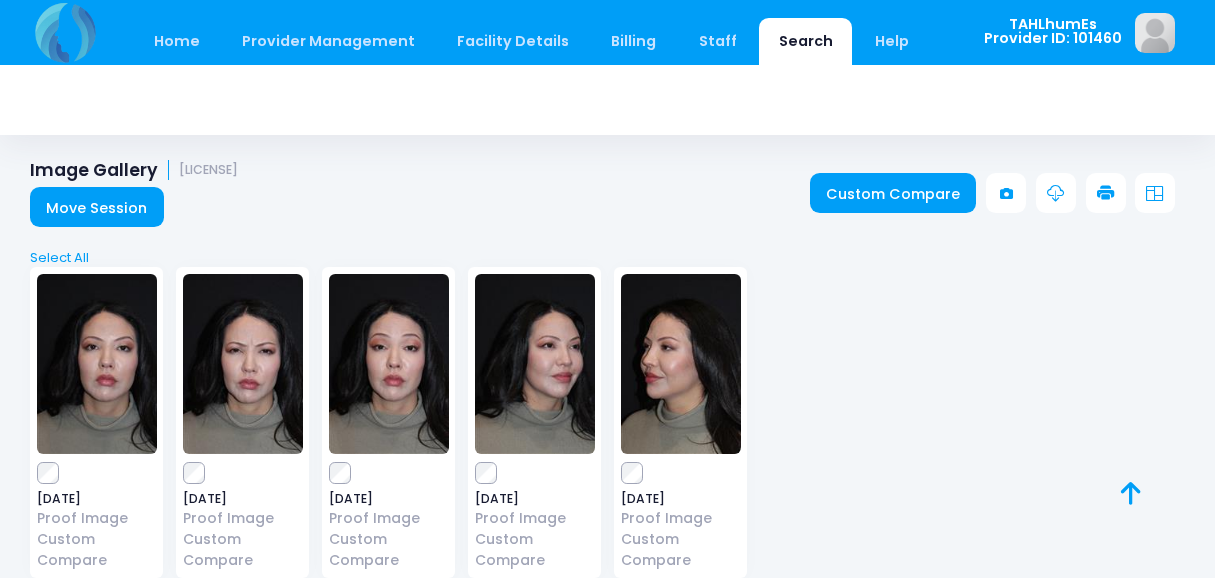 scroll, scrollTop: 0, scrollLeft: 0, axis: both 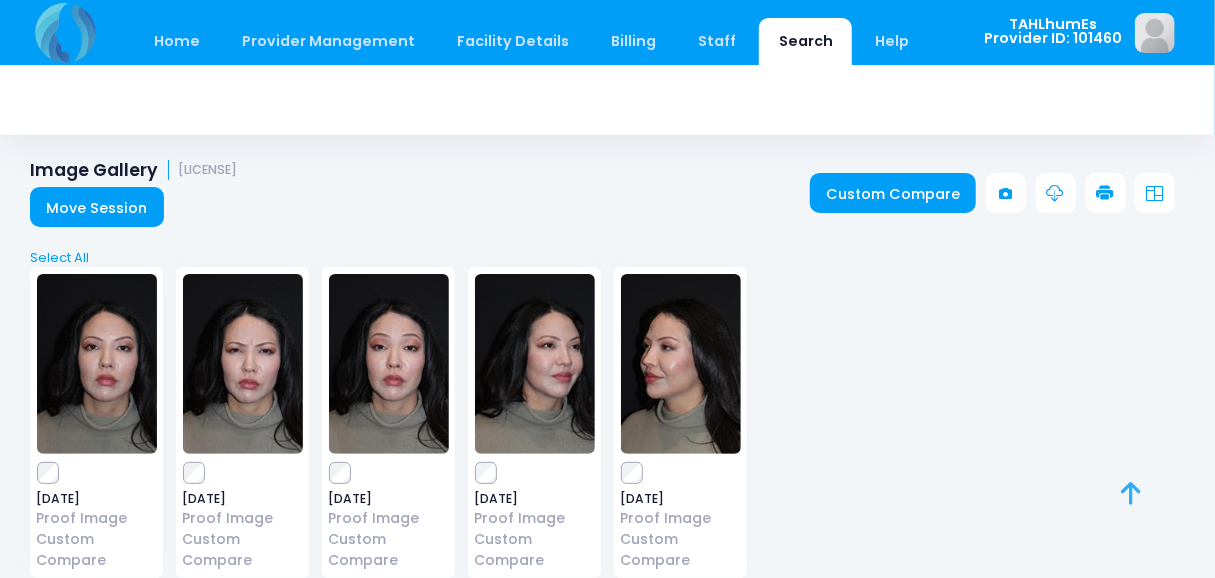 drag, startPoint x: 1228, startPoint y: 553, endPoint x: 791, endPoint y: 495, distance: 440.83215 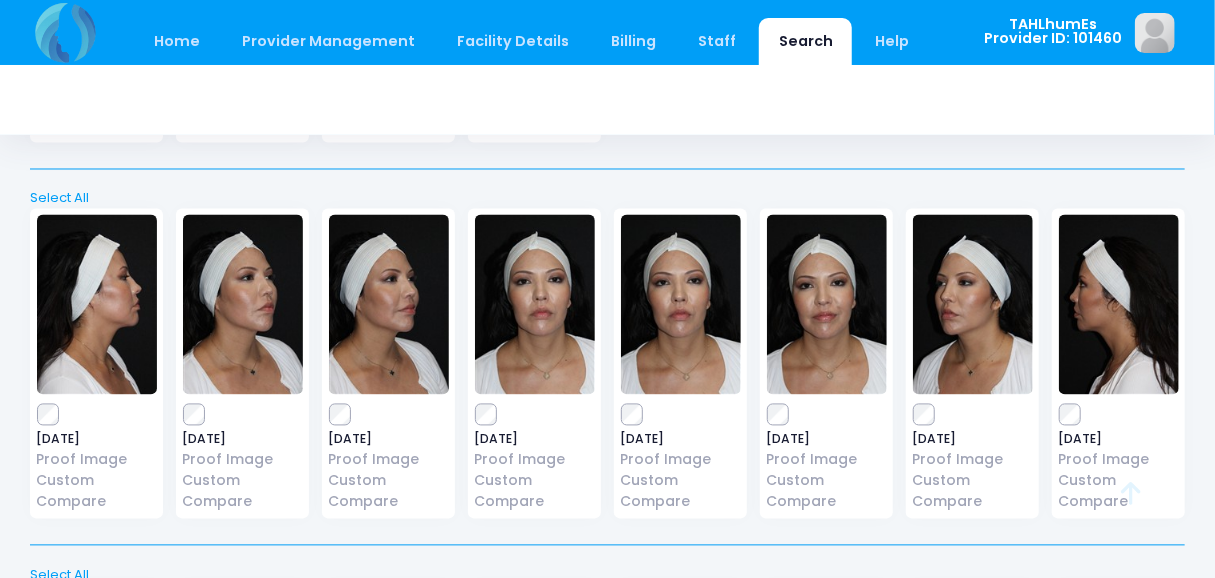 scroll, scrollTop: 1988, scrollLeft: 0, axis: vertical 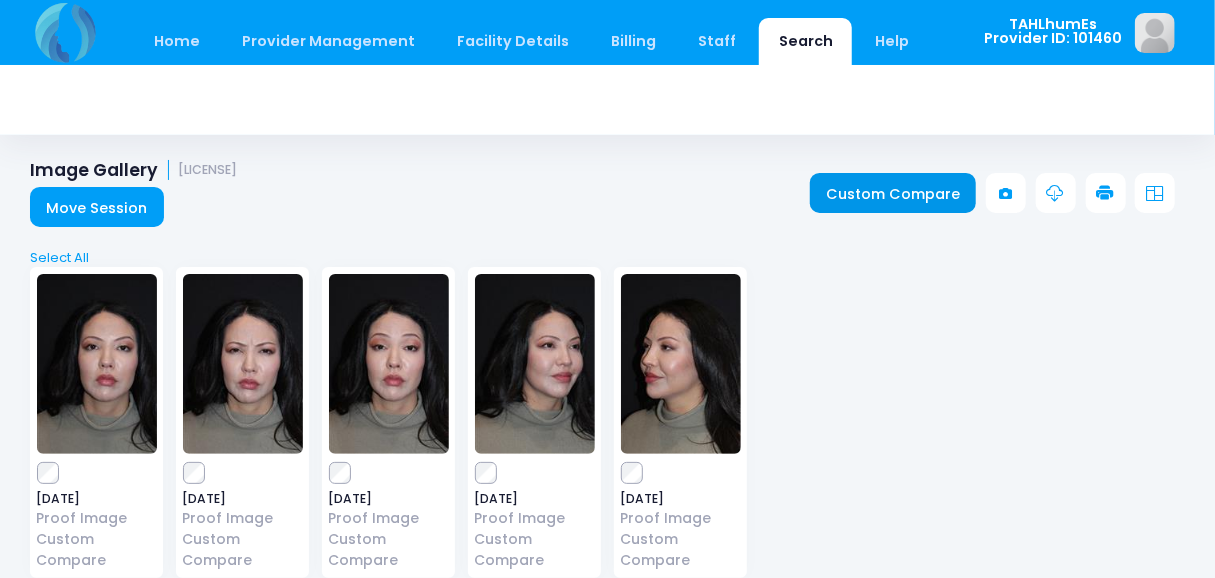 click on "Custom Compare" at bounding box center [893, 193] 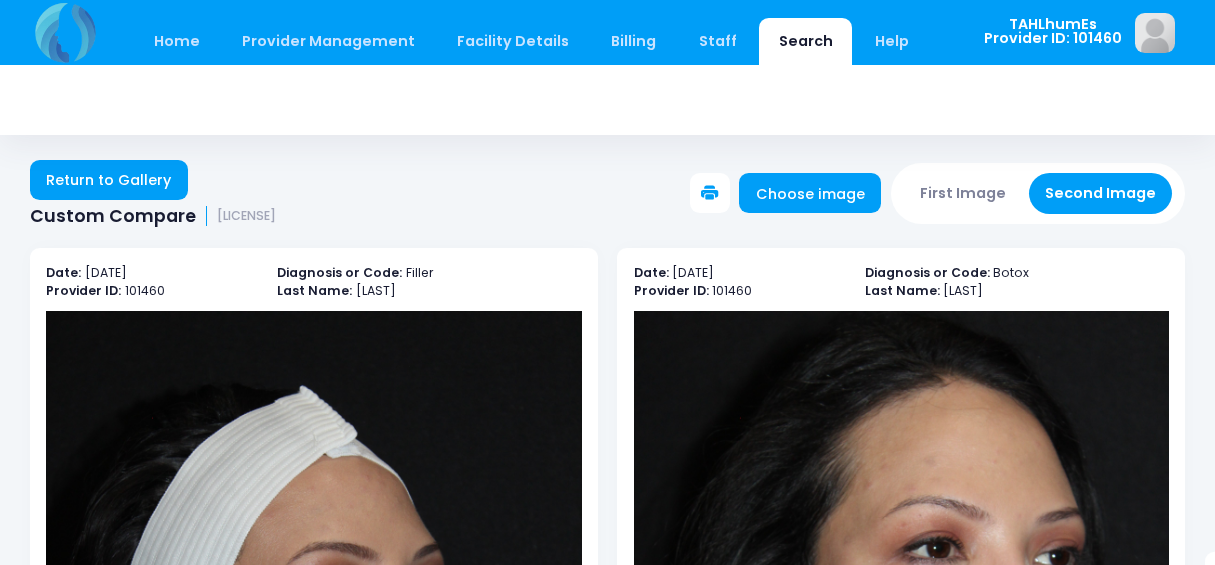 scroll, scrollTop: 0, scrollLeft: 0, axis: both 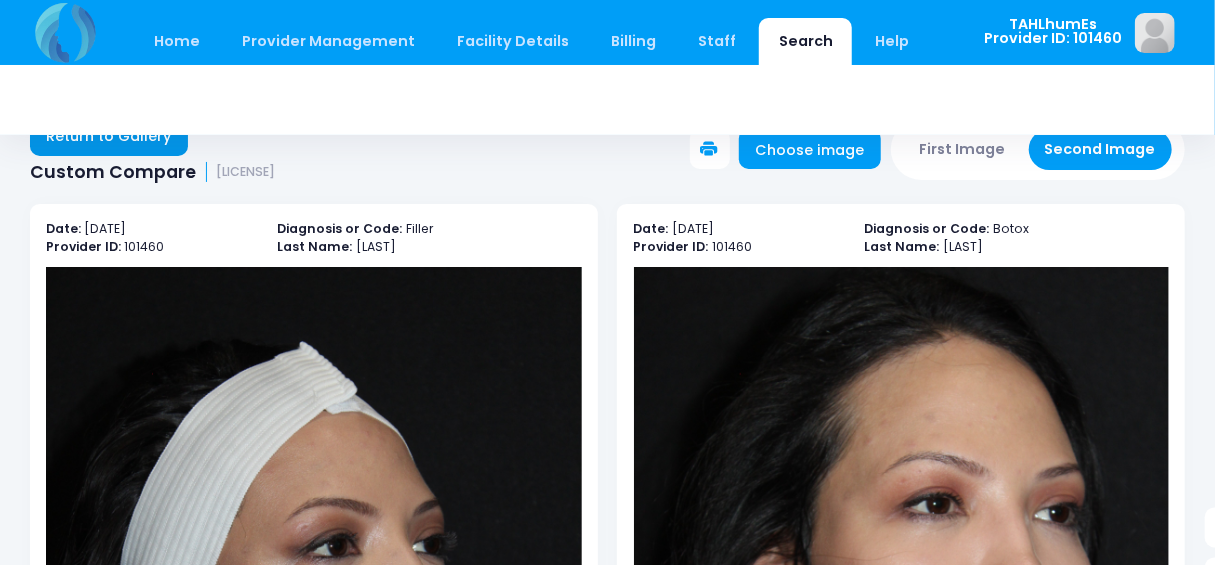 click on "Return to Gallery" at bounding box center [109, 136] 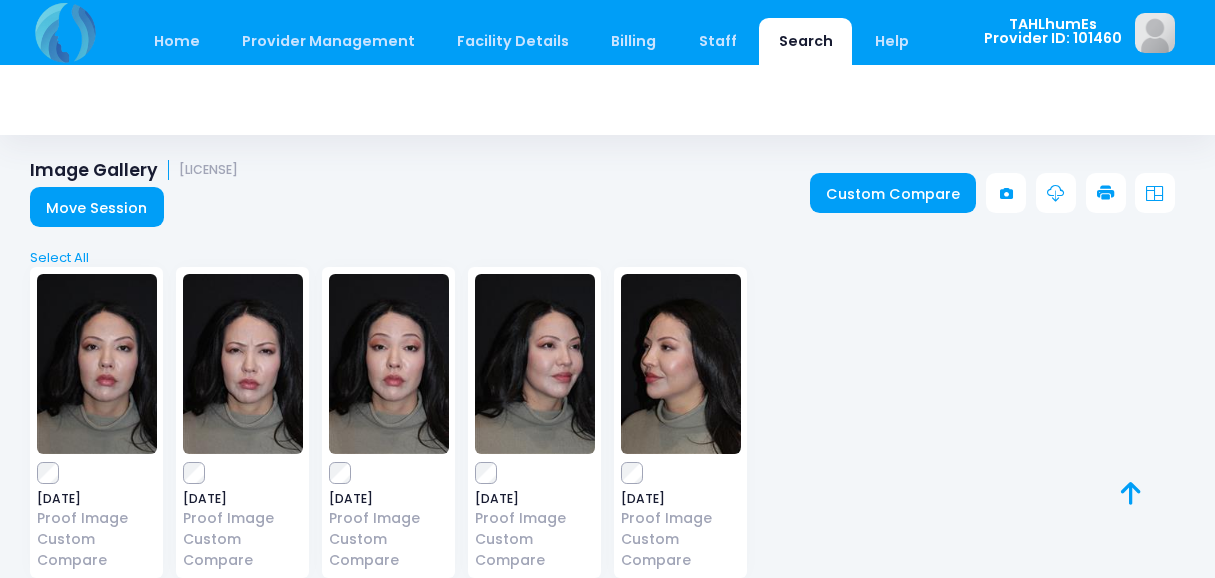 scroll, scrollTop: 0, scrollLeft: 0, axis: both 